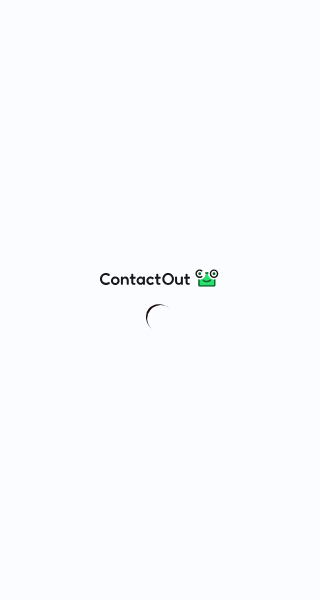 scroll, scrollTop: 0, scrollLeft: 0, axis: both 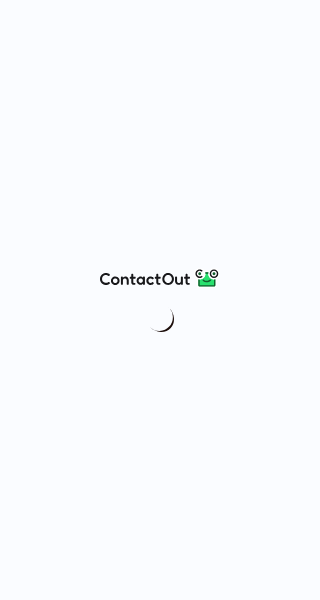 drag, startPoint x: 92, startPoint y: 279, endPoint x: 200, endPoint y: 279, distance: 108 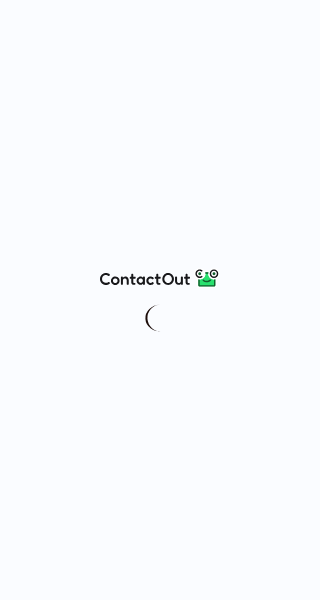 click at bounding box center [160, 300] 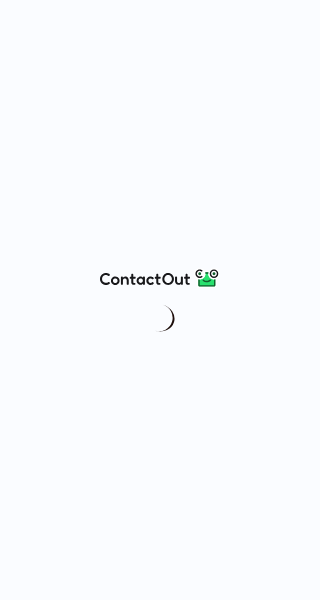 click at bounding box center (160, 300) 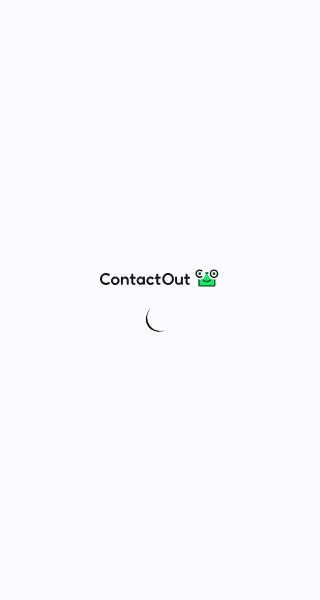 drag, startPoint x: 24, startPoint y: 264, endPoint x: 158, endPoint y: 308, distance: 141.039 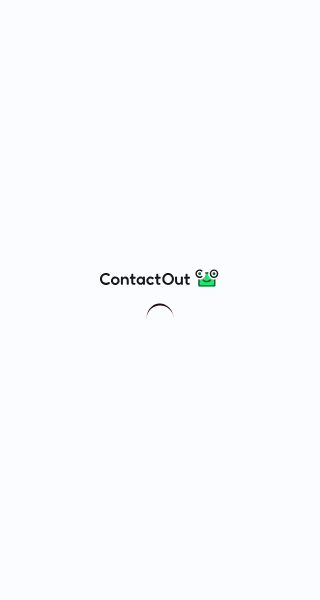 click at bounding box center [160, 300] 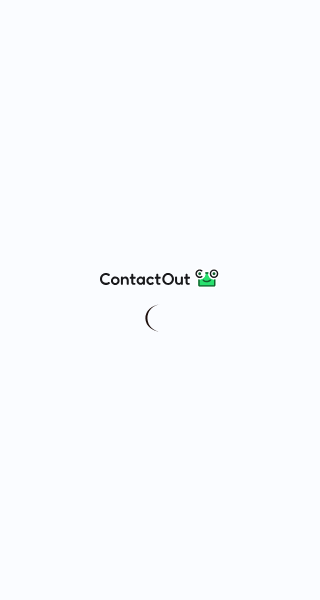click at bounding box center (160, 317) 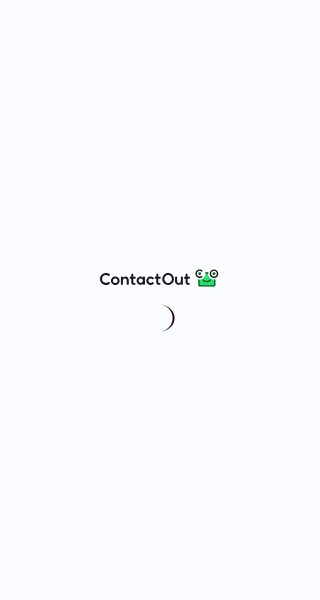 click at bounding box center [160, 300] 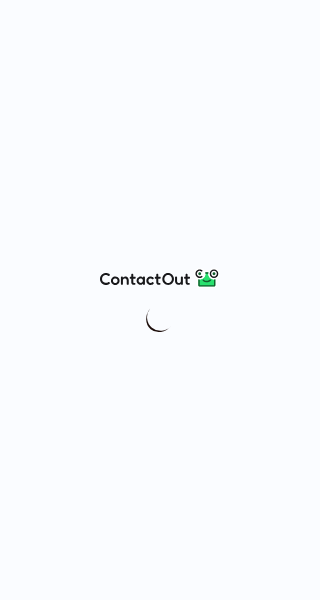 drag, startPoint x: 74, startPoint y: 278, endPoint x: 210, endPoint y: 257, distance: 137.61177 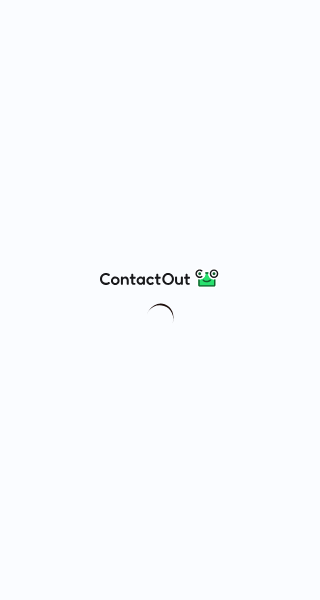 click at bounding box center (160, 300) 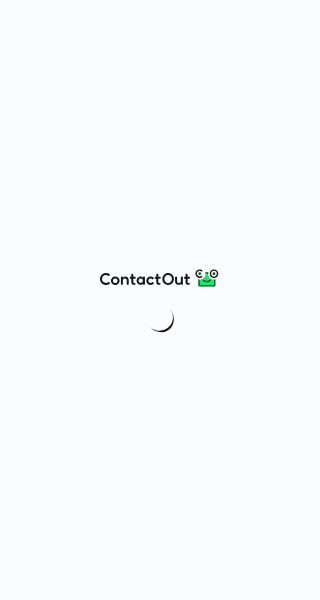 scroll, scrollTop: 0, scrollLeft: 0, axis: both 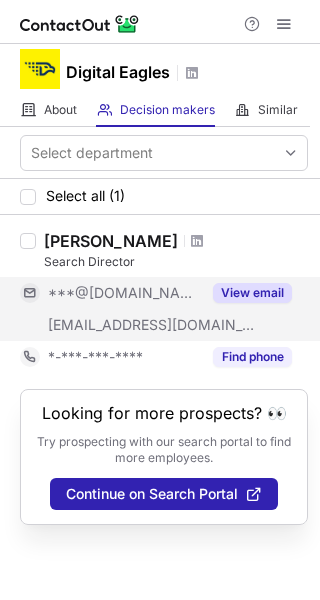 click on "View email" at bounding box center [252, 293] 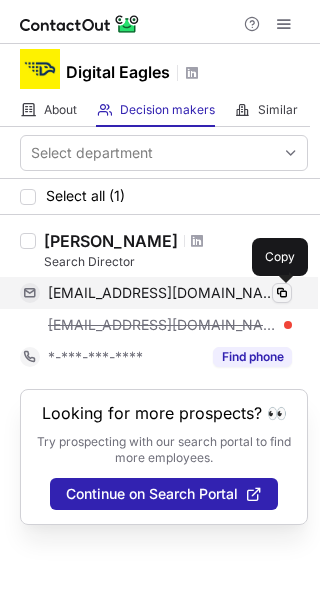 click at bounding box center [282, 293] 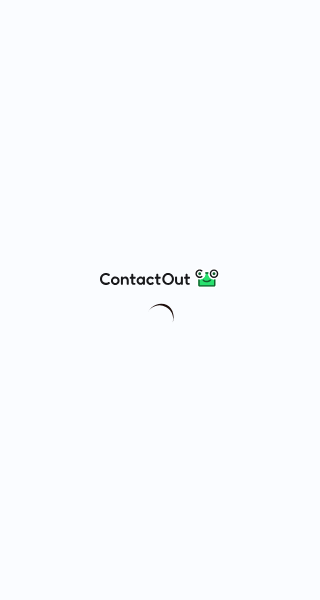 scroll, scrollTop: 0, scrollLeft: 0, axis: both 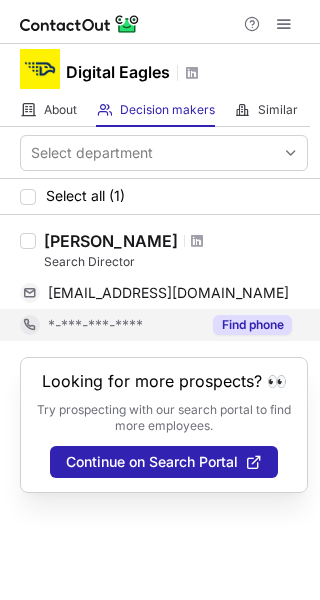 click on "Find phone" at bounding box center [252, 325] 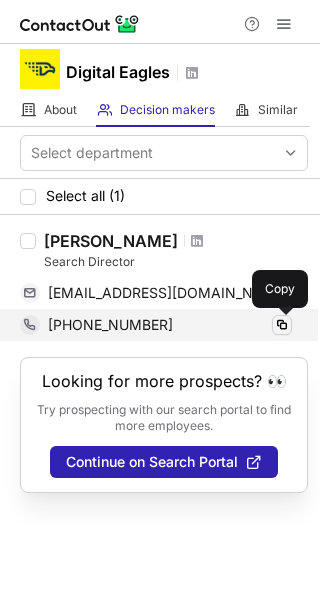 click at bounding box center (282, 325) 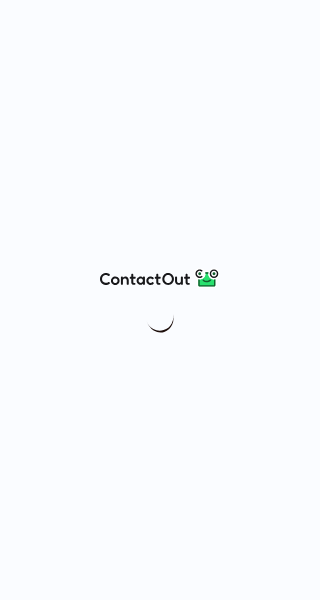 scroll, scrollTop: 0, scrollLeft: 0, axis: both 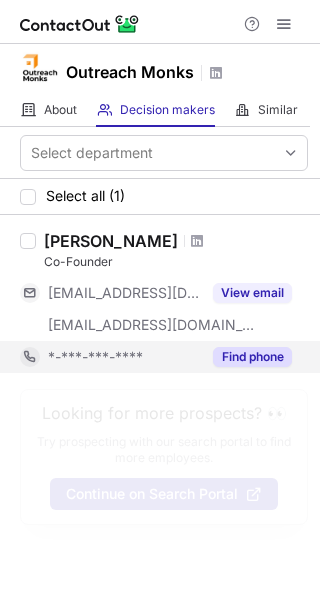 click on "Find phone" at bounding box center (252, 357) 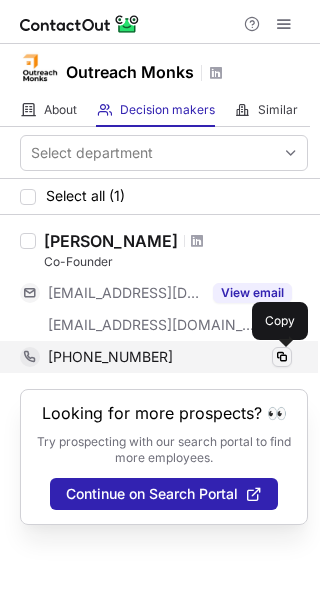 click at bounding box center [282, 357] 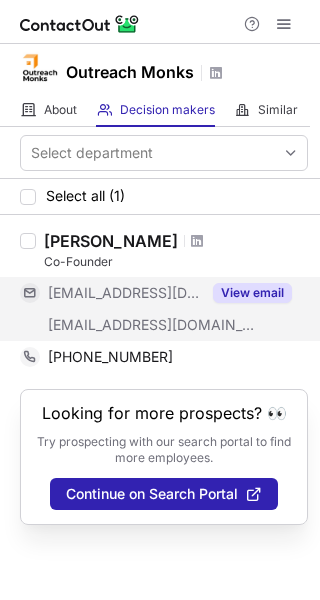 click on "View email" at bounding box center [252, 293] 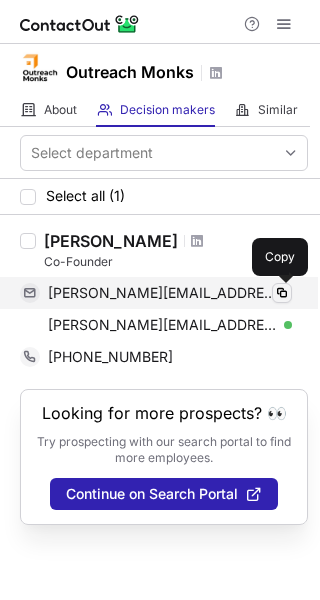 click at bounding box center [282, 293] 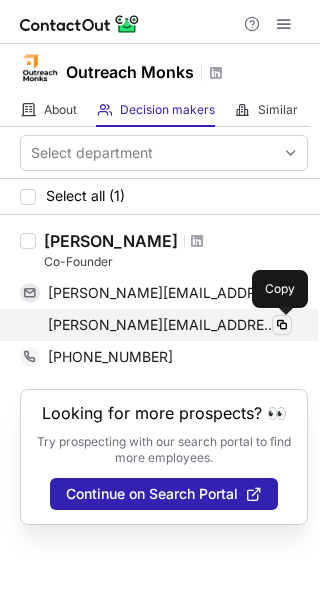 click at bounding box center (282, 325) 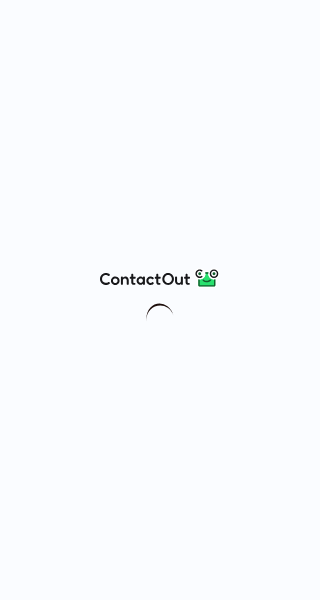 scroll, scrollTop: 0, scrollLeft: 0, axis: both 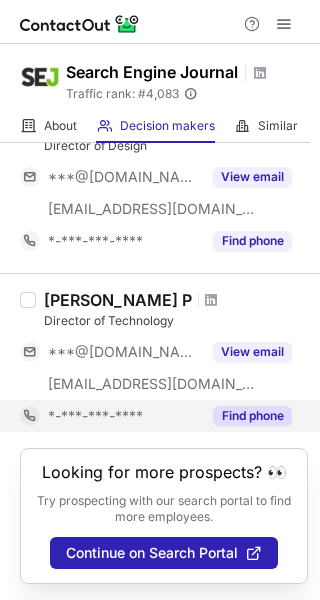 click on "Find phone" at bounding box center [252, 416] 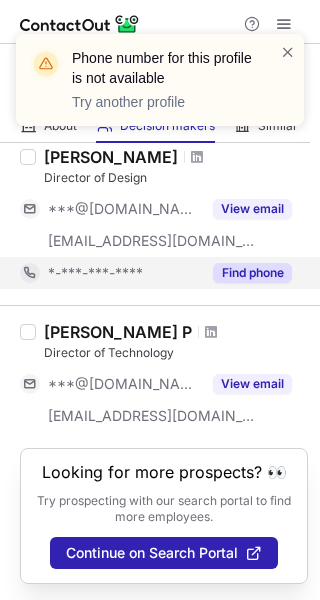 scroll, scrollTop: 657, scrollLeft: 0, axis: vertical 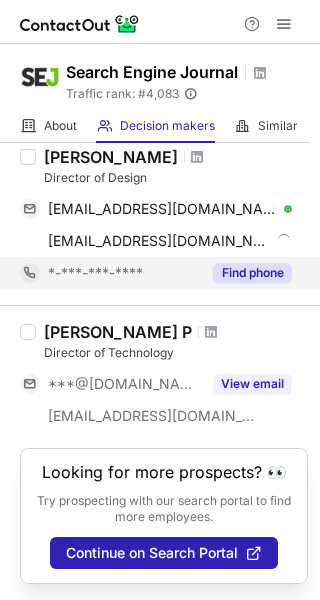 click on "Find phone" at bounding box center [252, 273] 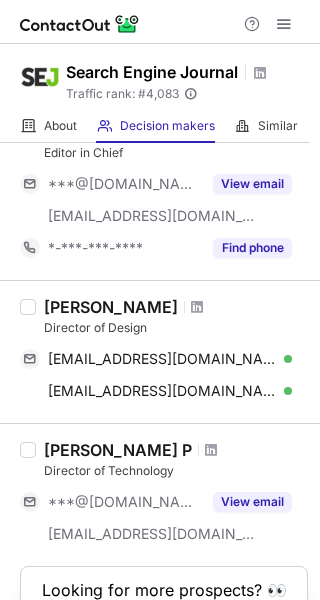 scroll, scrollTop: 506, scrollLeft: 0, axis: vertical 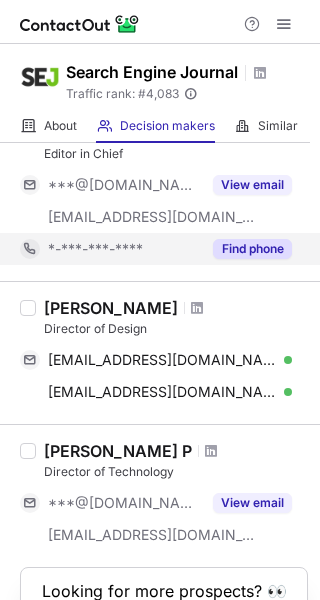 click on "Find phone" at bounding box center [252, 249] 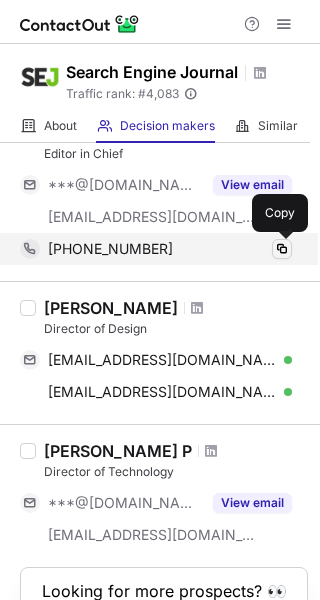 click at bounding box center [282, 249] 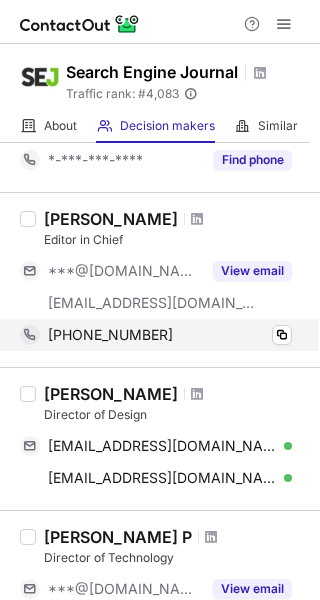 scroll, scrollTop: 419, scrollLeft: 0, axis: vertical 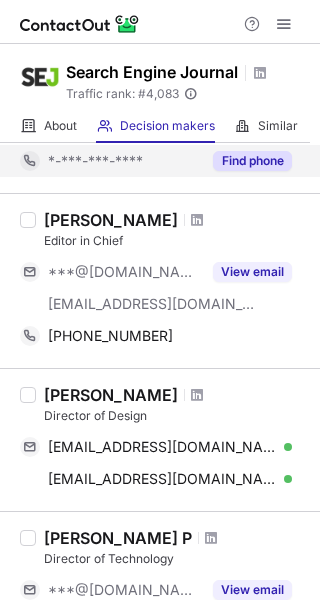 click on "Find phone" at bounding box center [252, 161] 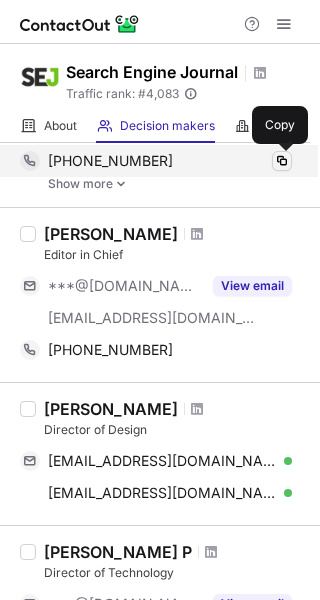 click at bounding box center [282, 161] 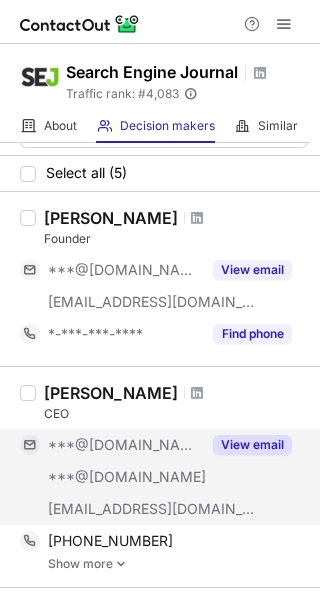 scroll, scrollTop: 0, scrollLeft: 0, axis: both 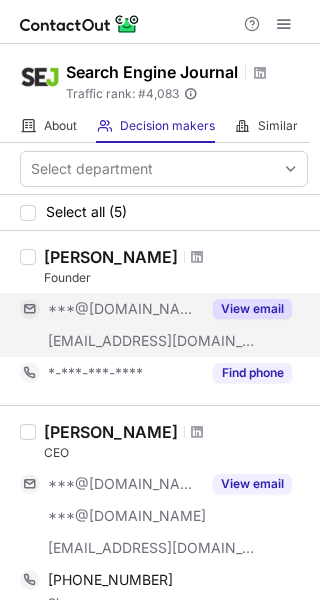 click on "View email" at bounding box center (252, 309) 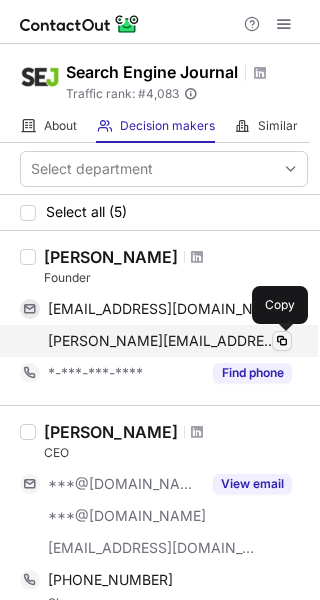 click at bounding box center [282, 341] 